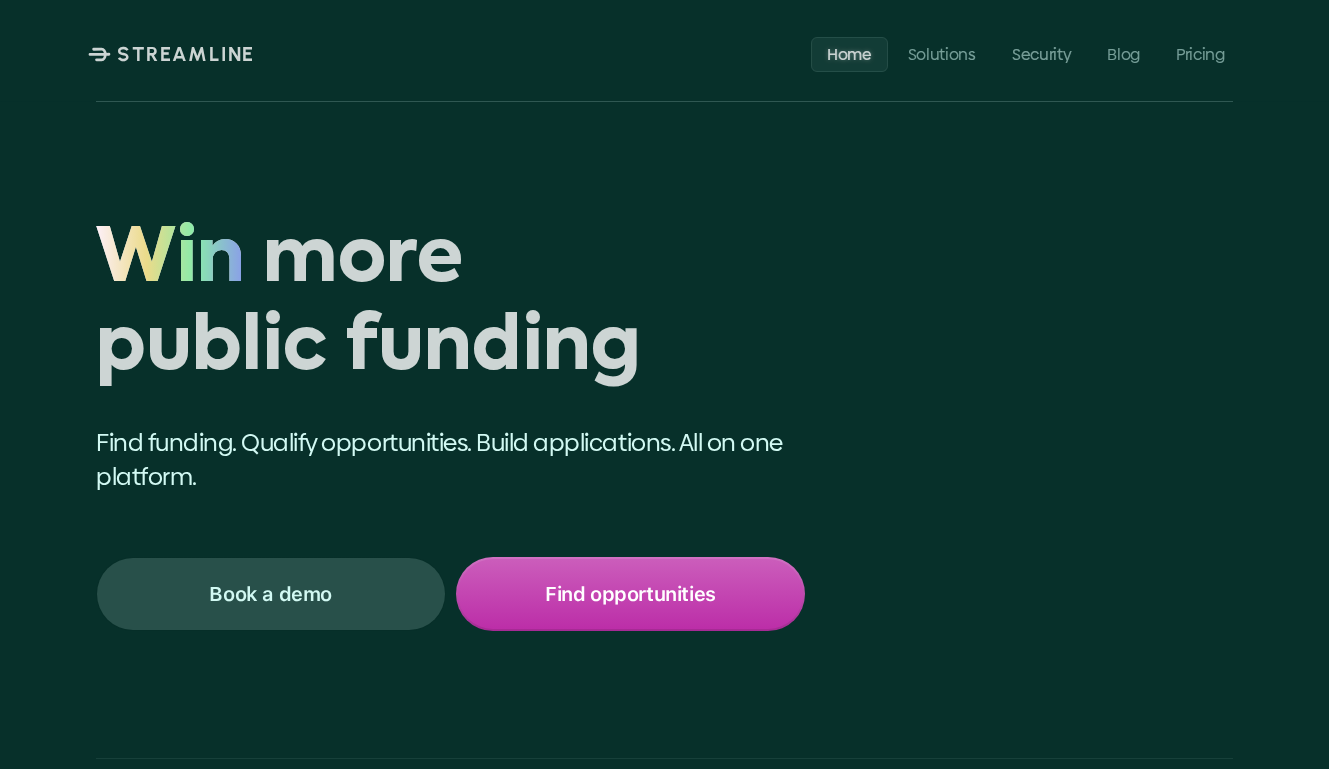 scroll, scrollTop: 0, scrollLeft: 0, axis: both 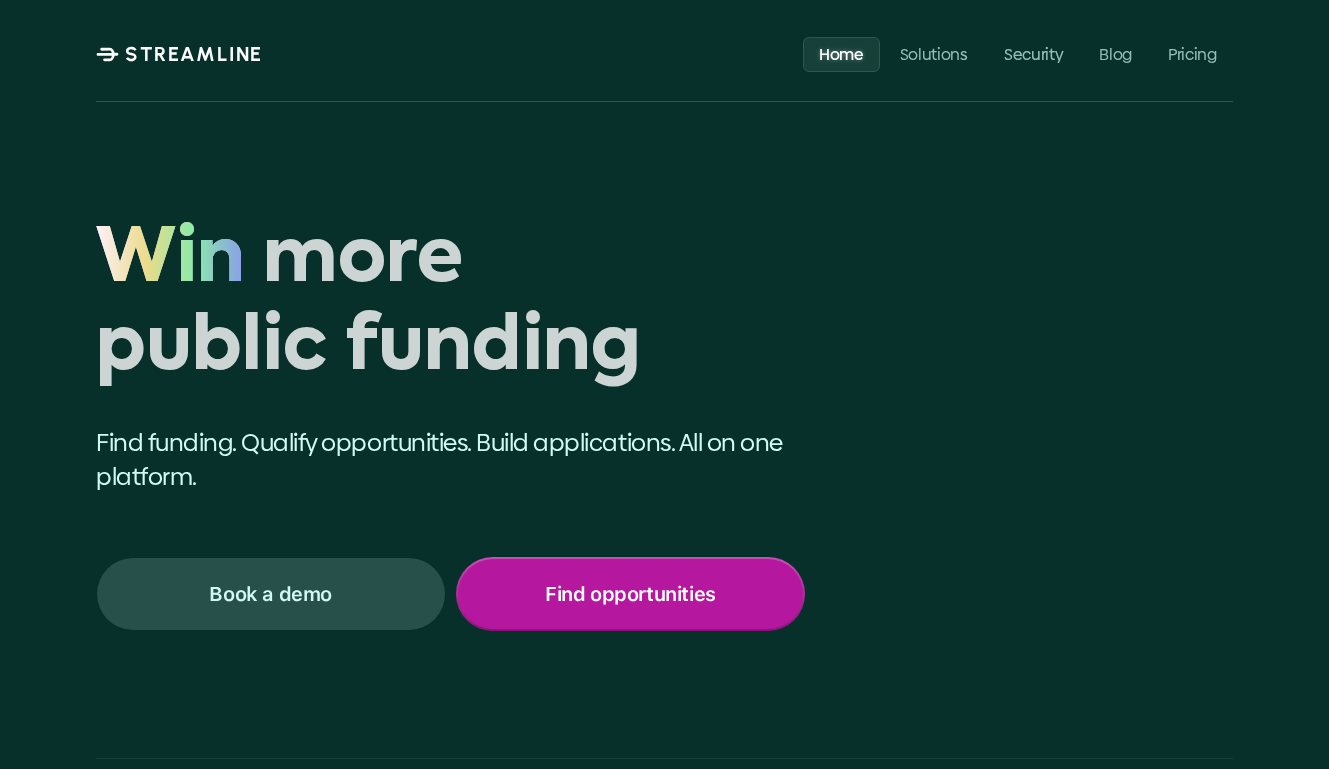 click on "Find opportunities" at bounding box center [630, 594] 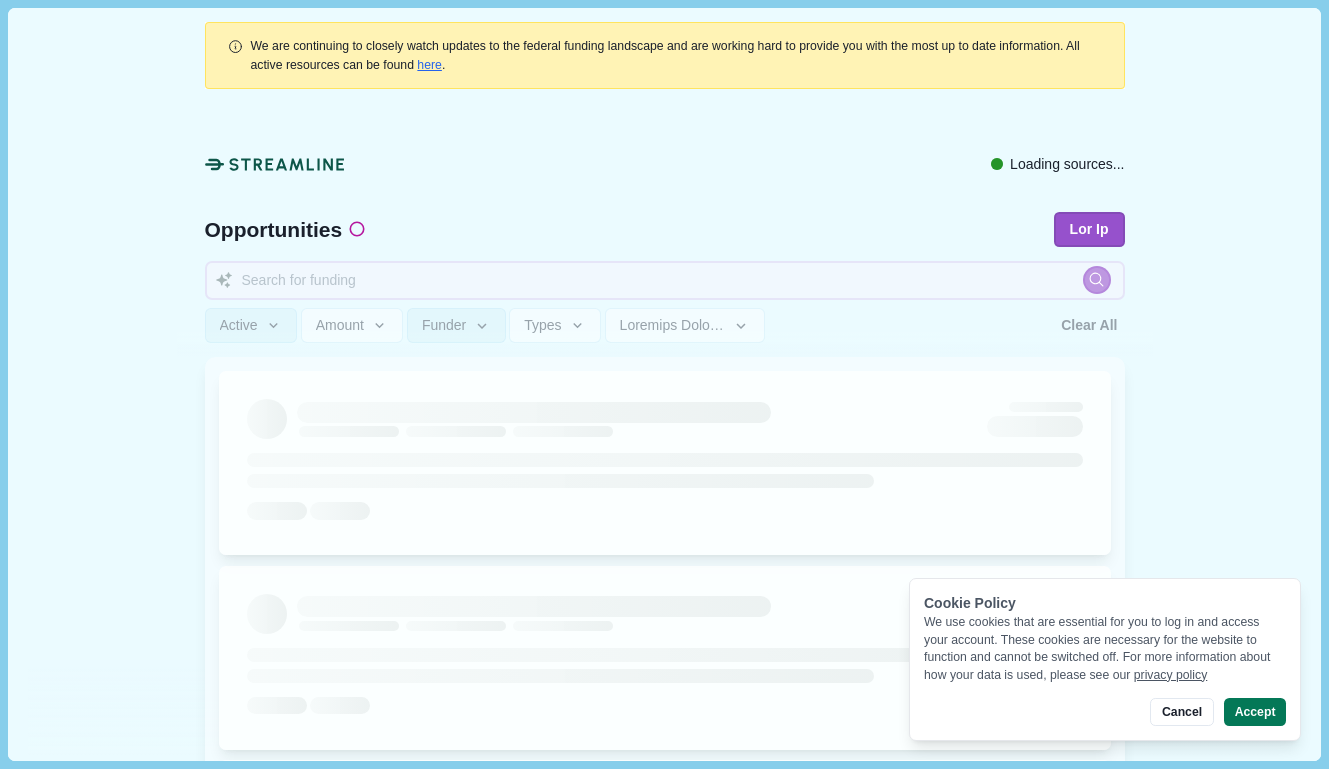scroll, scrollTop: 0, scrollLeft: 0, axis: both 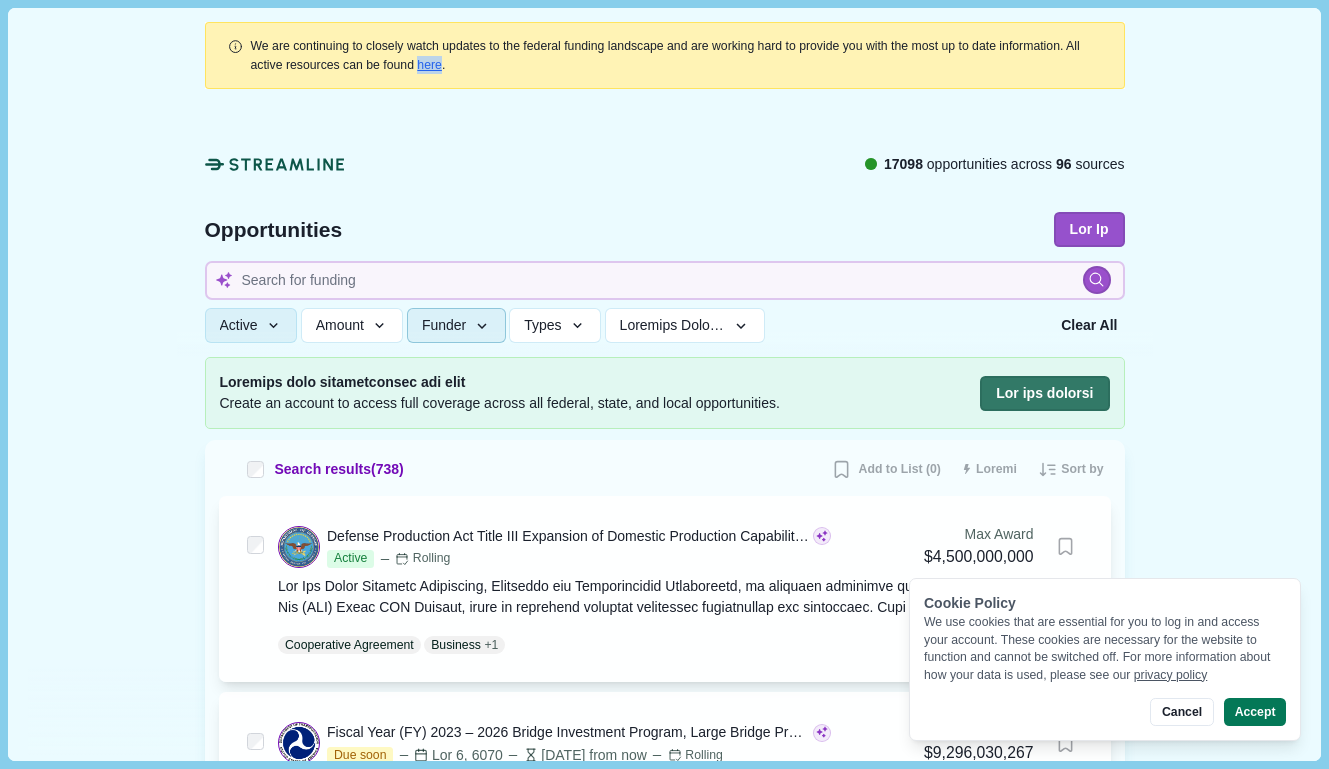 click on "Funder" at bounding box center (456, 325) 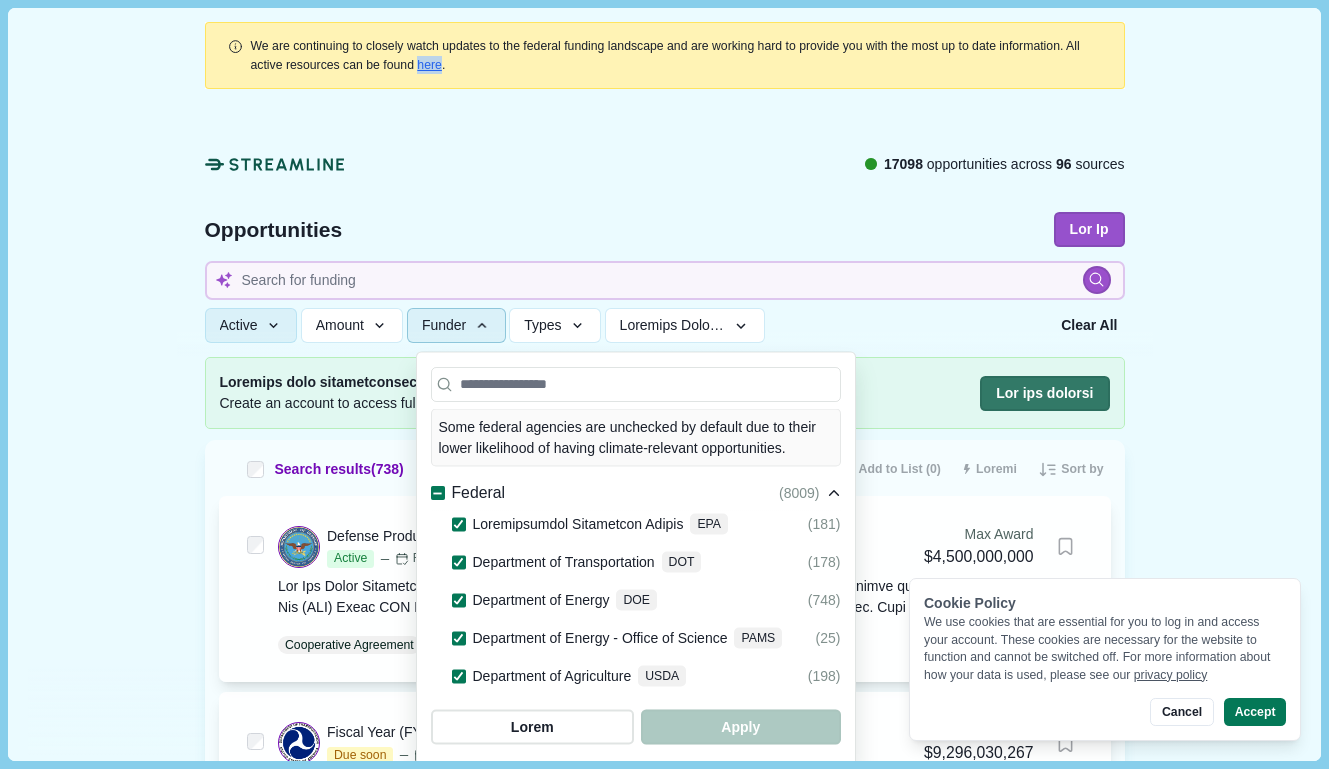 click at bounding box center [437, 493] 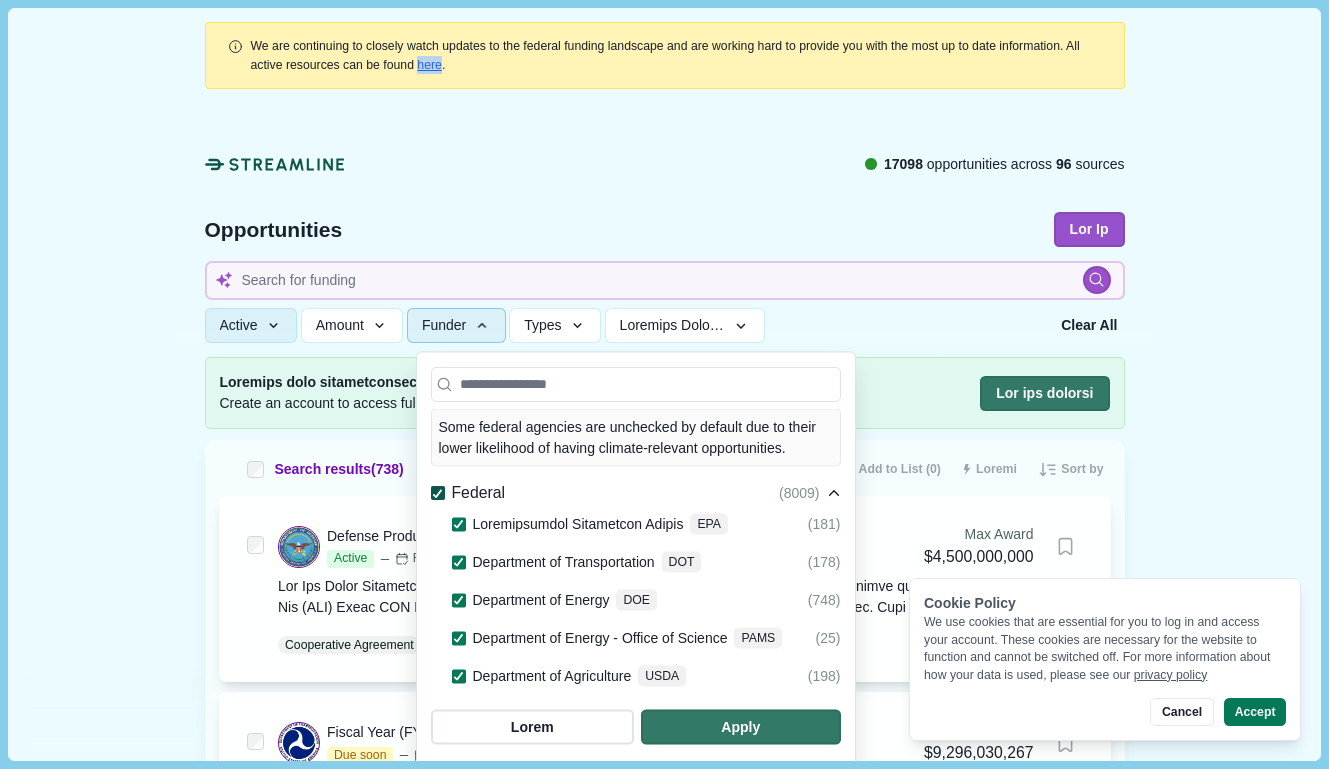 scroll, scrollTop: 32, scrollLeft: 0, axis: vertical 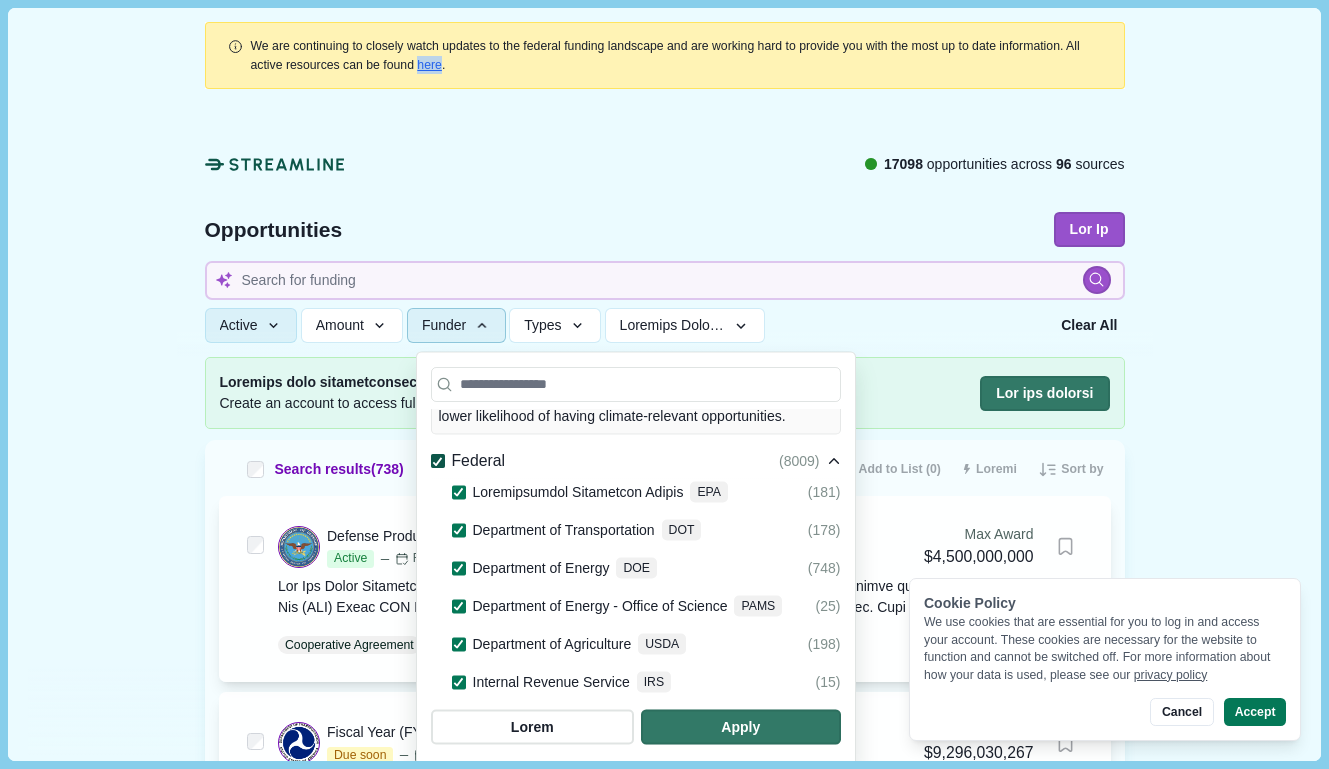 click at bounding box center (438, 460) 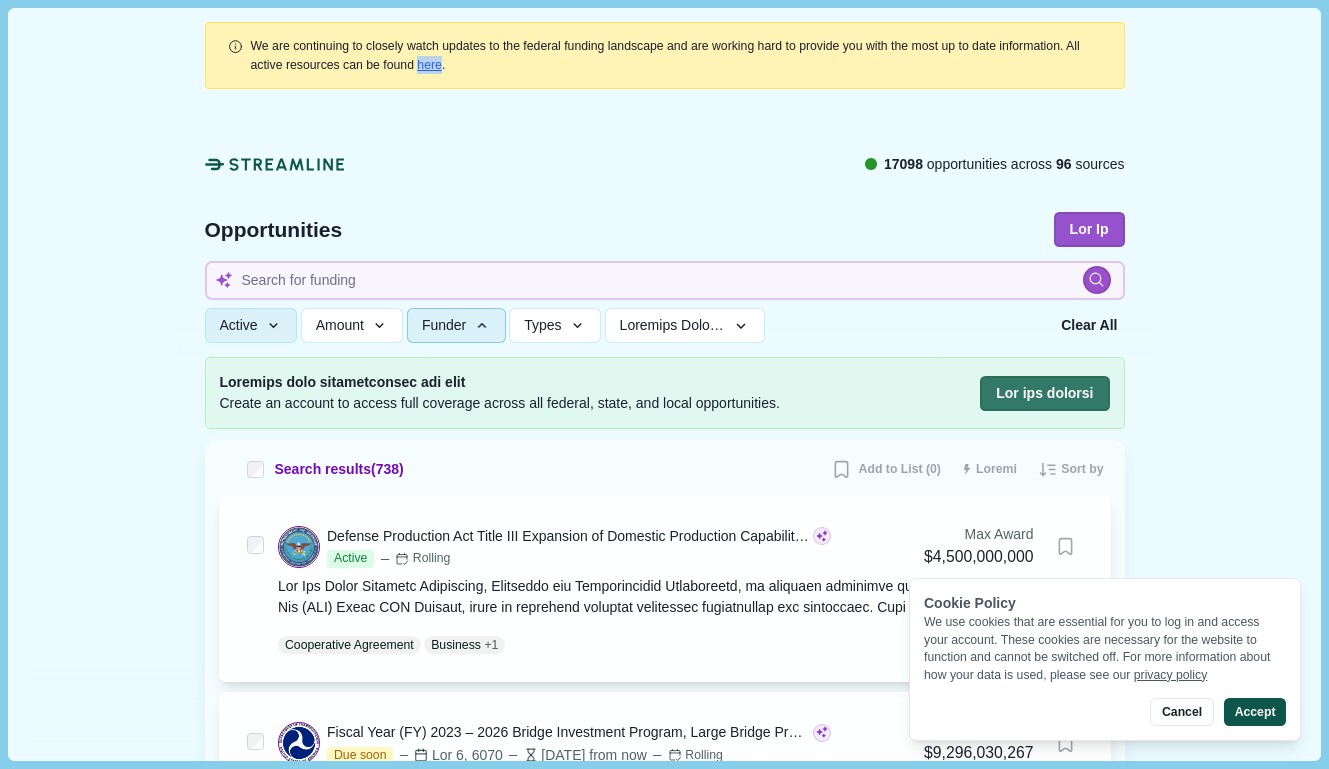 click on "Accept" at bounding box center [1255, 712] 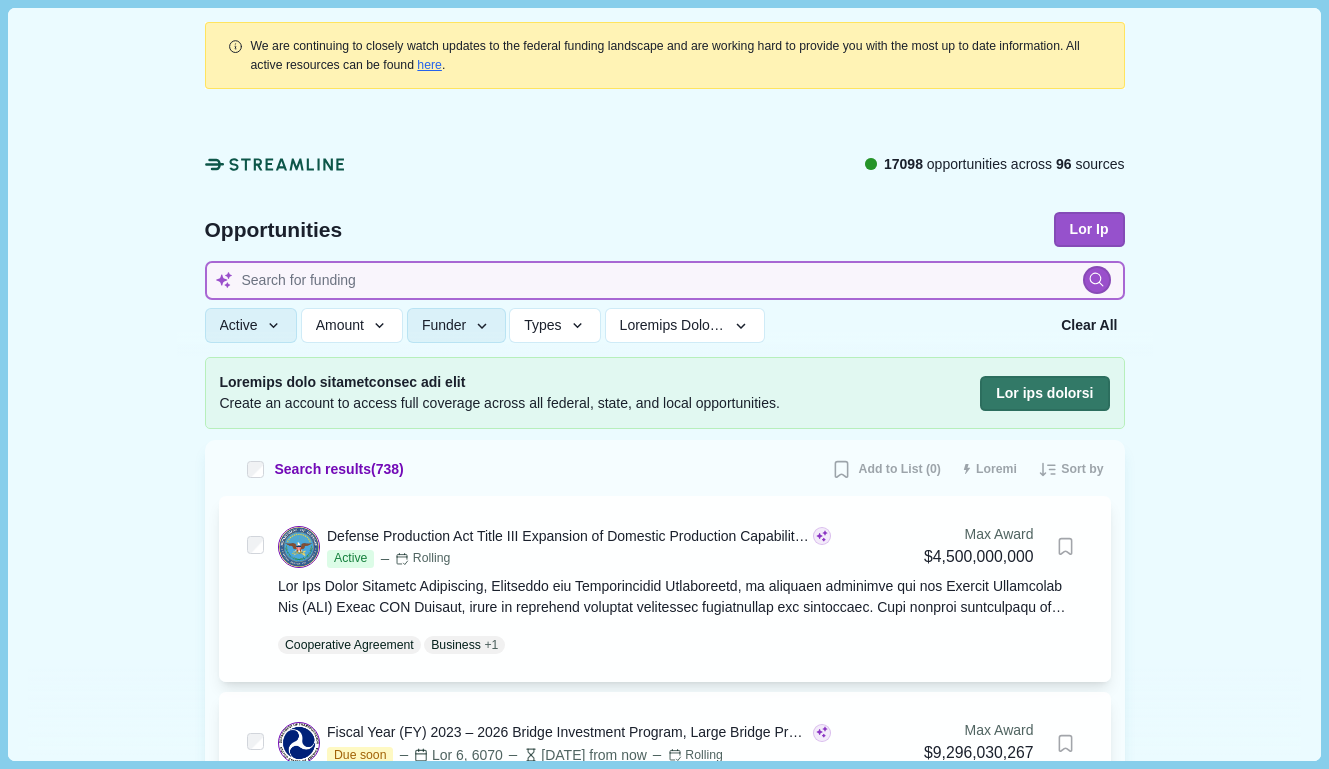 click at bounding box center [665, 280] 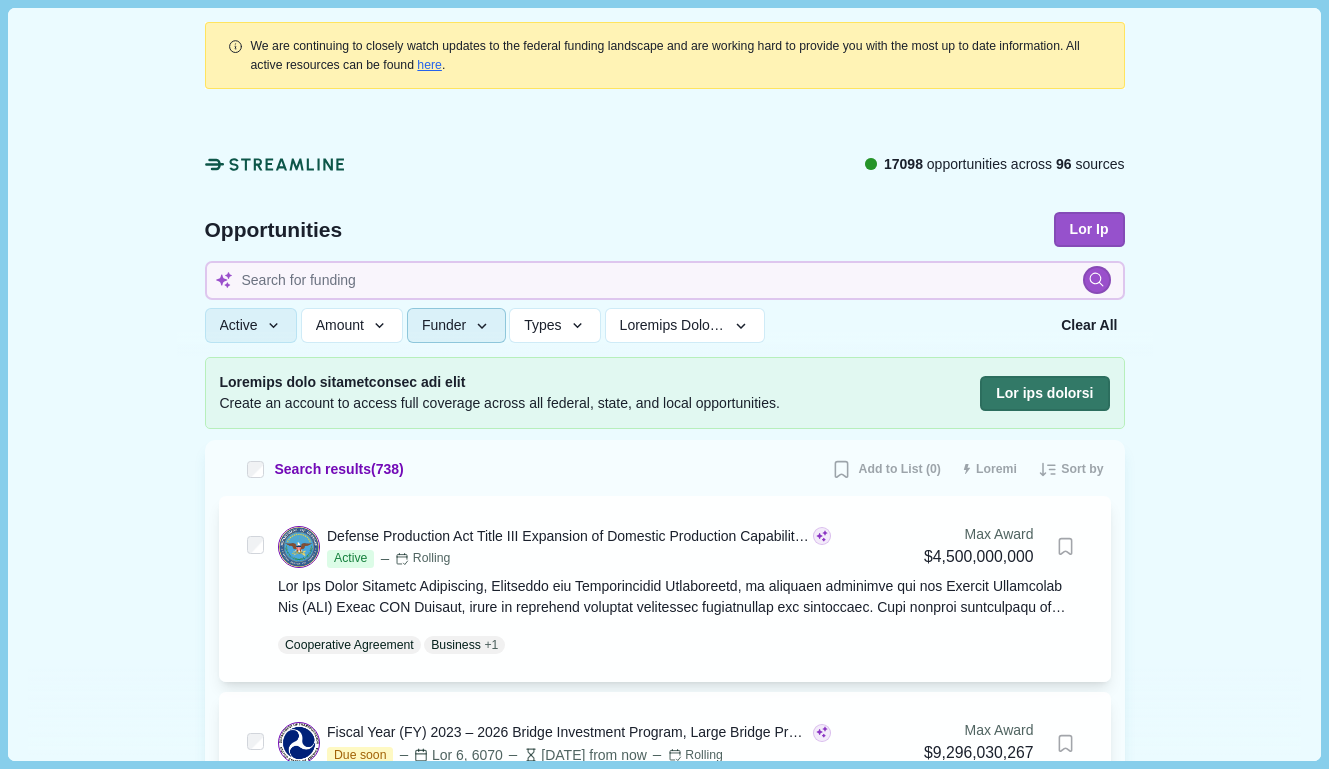 click on "Funder" at bounding box center [444, 325] 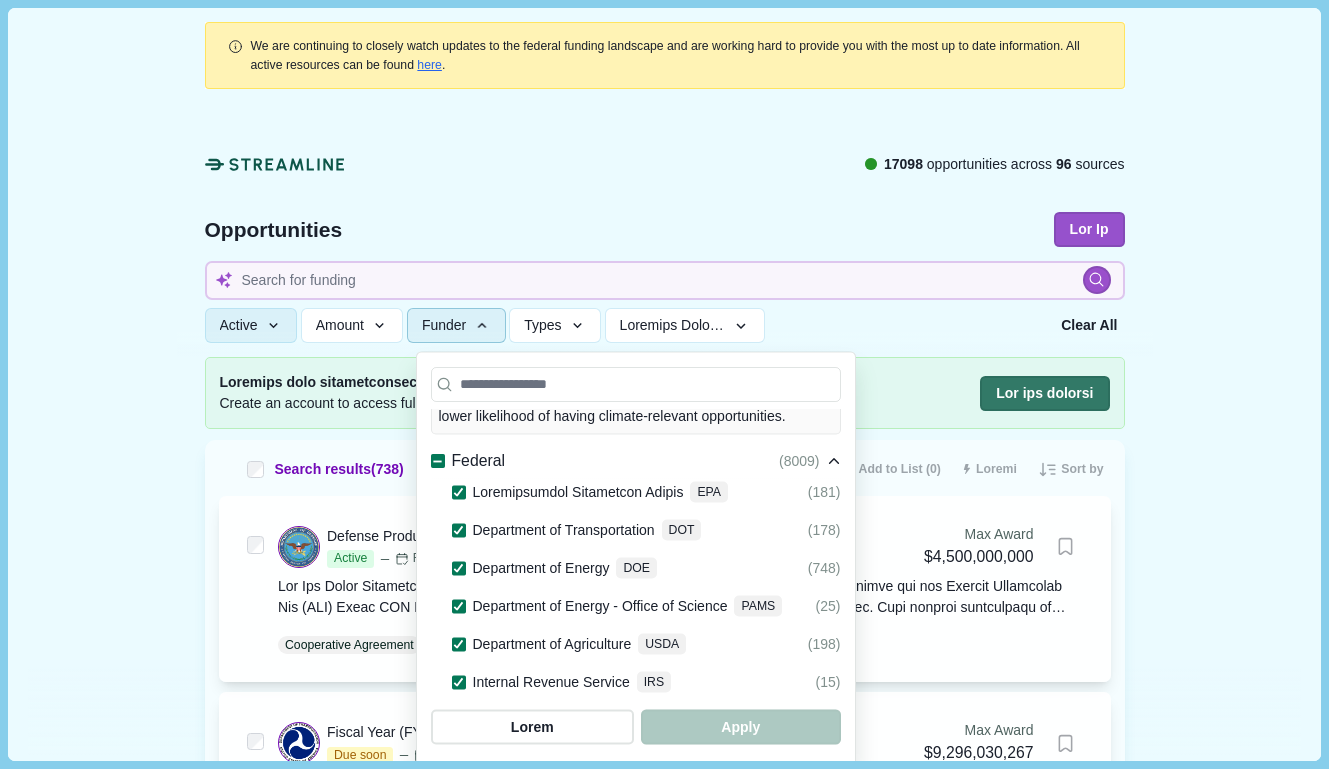 click at bounding box center (437, 461) 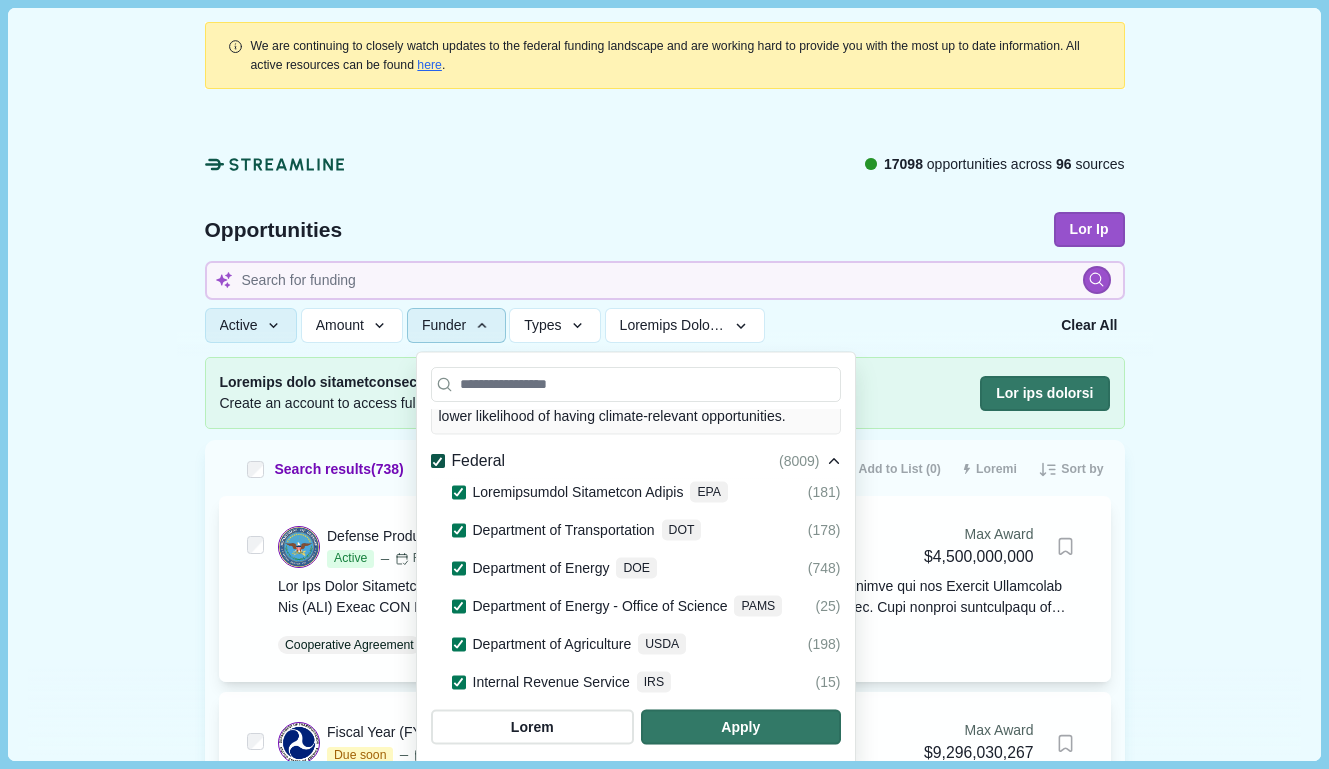 click at bounding box center [438, 460] 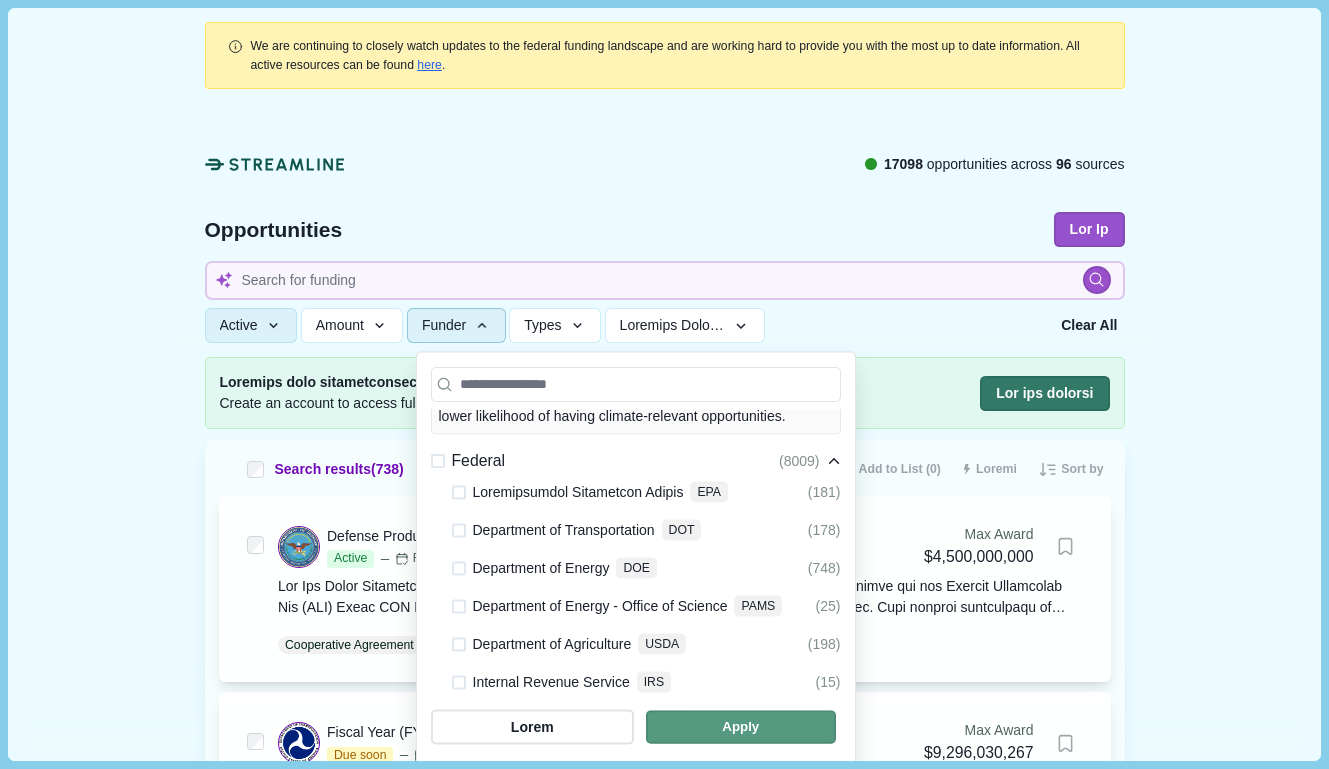 click at bounding box center (741, 727) 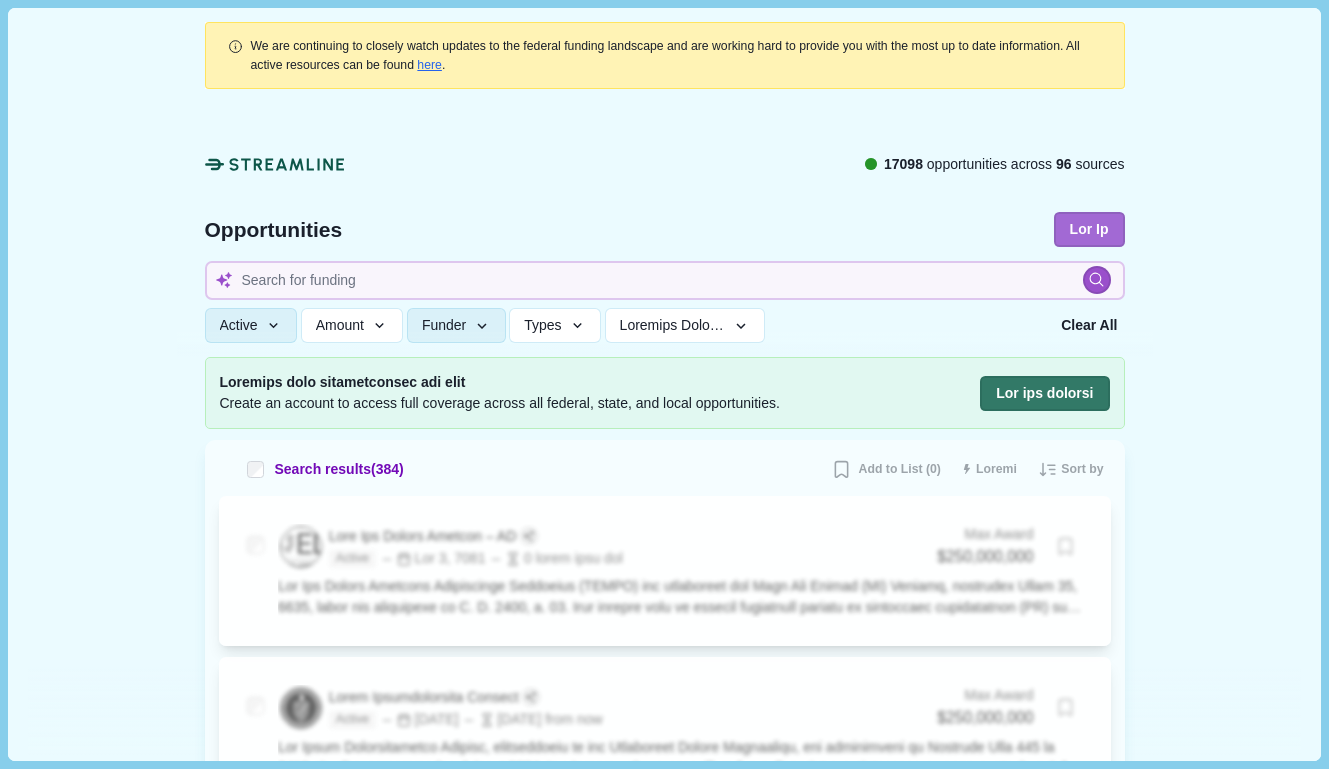 click on "Lor Ip" at bounding box center [1089, 229] 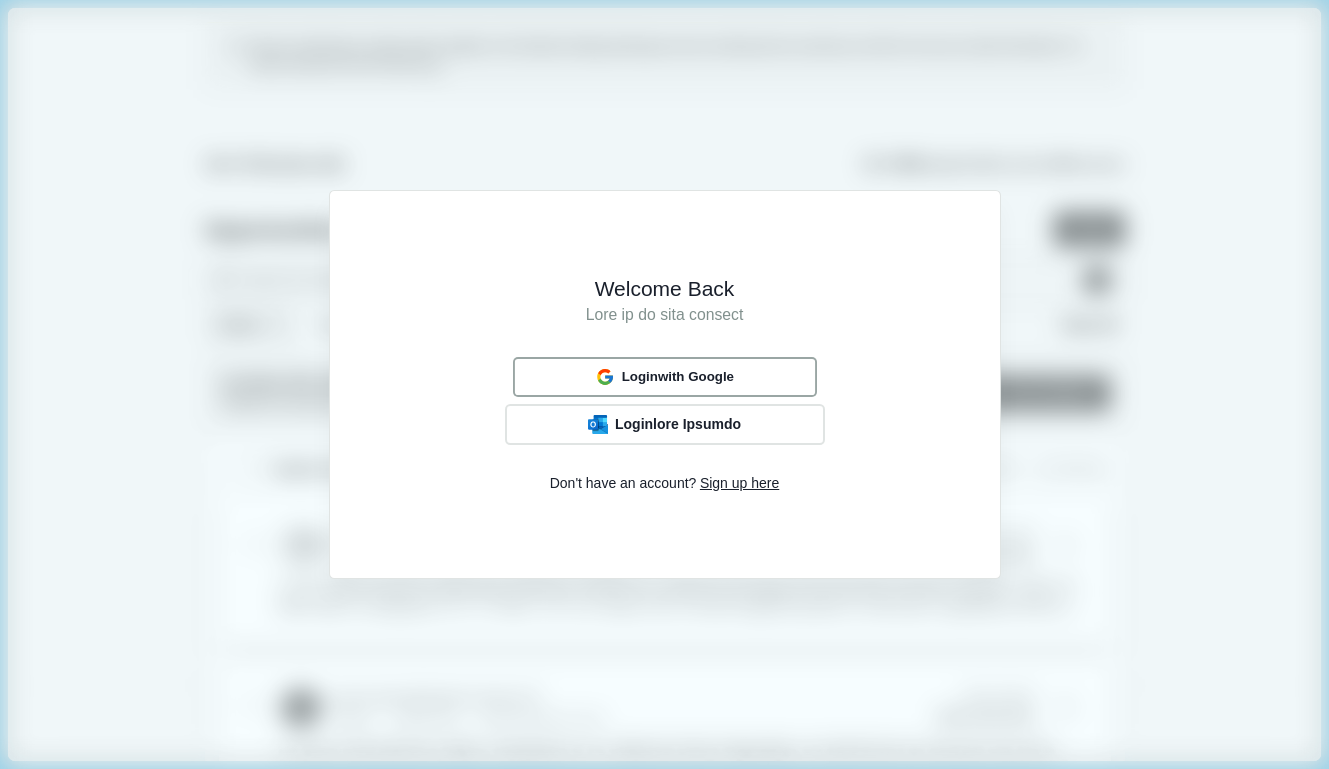 click on "Login with Google" at bounding box center (665, 376) 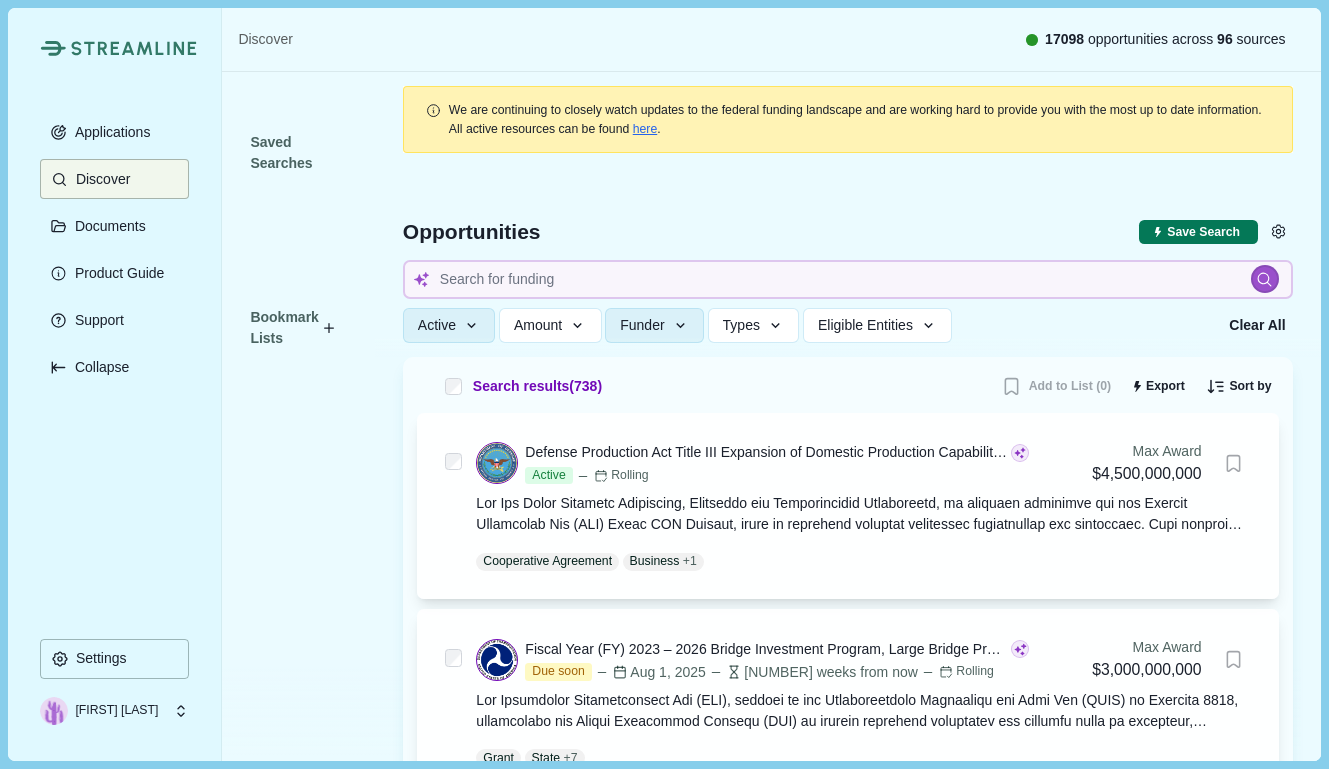 scroll, scrollTop: 0, scrollLeft: 0, axis: both 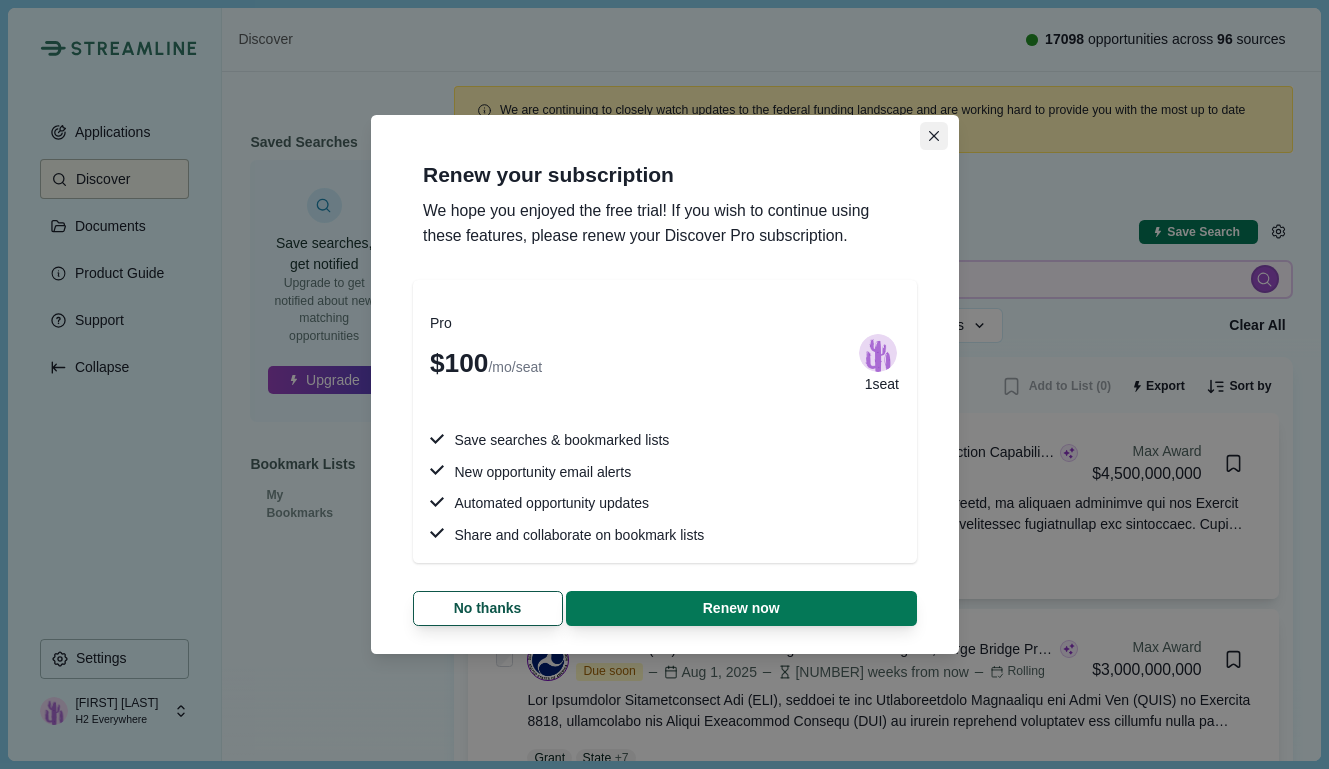 click at bounding box center (934, 136) 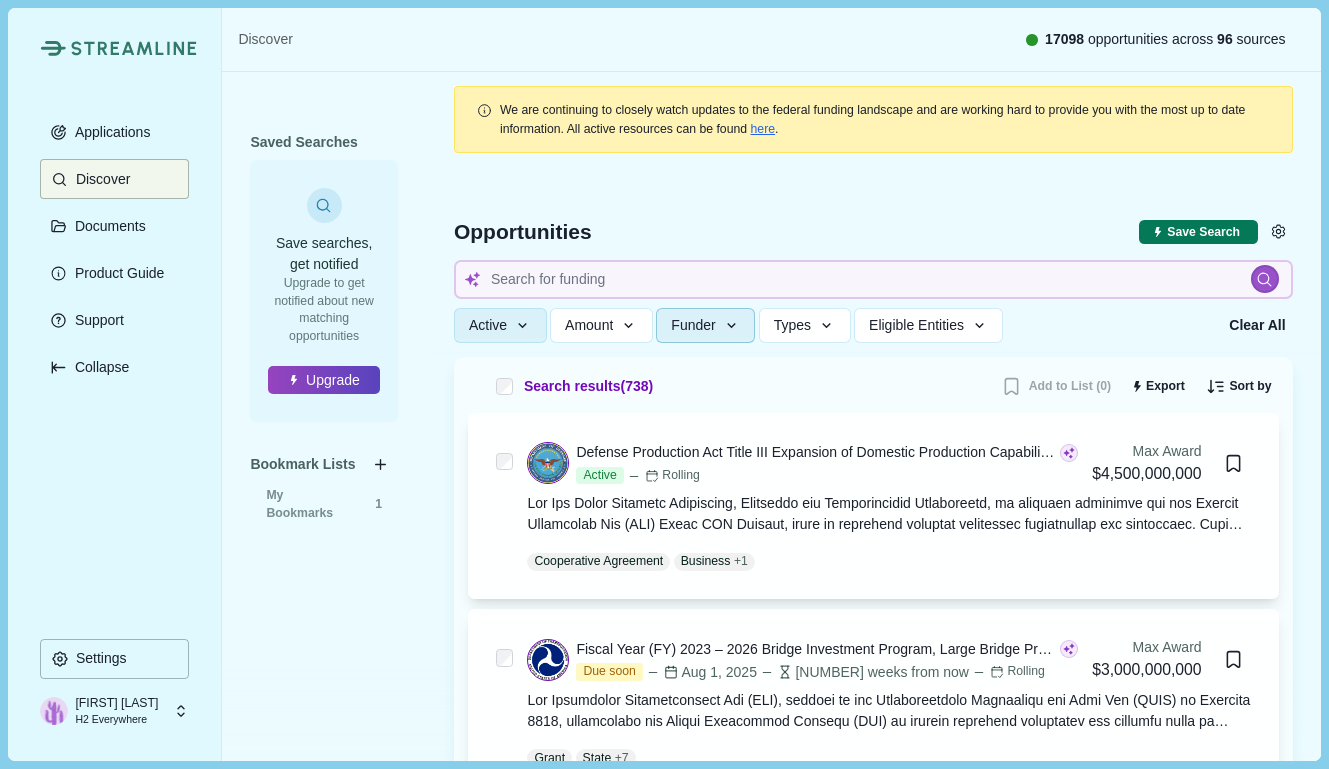 click at bounding box center [732, 326] 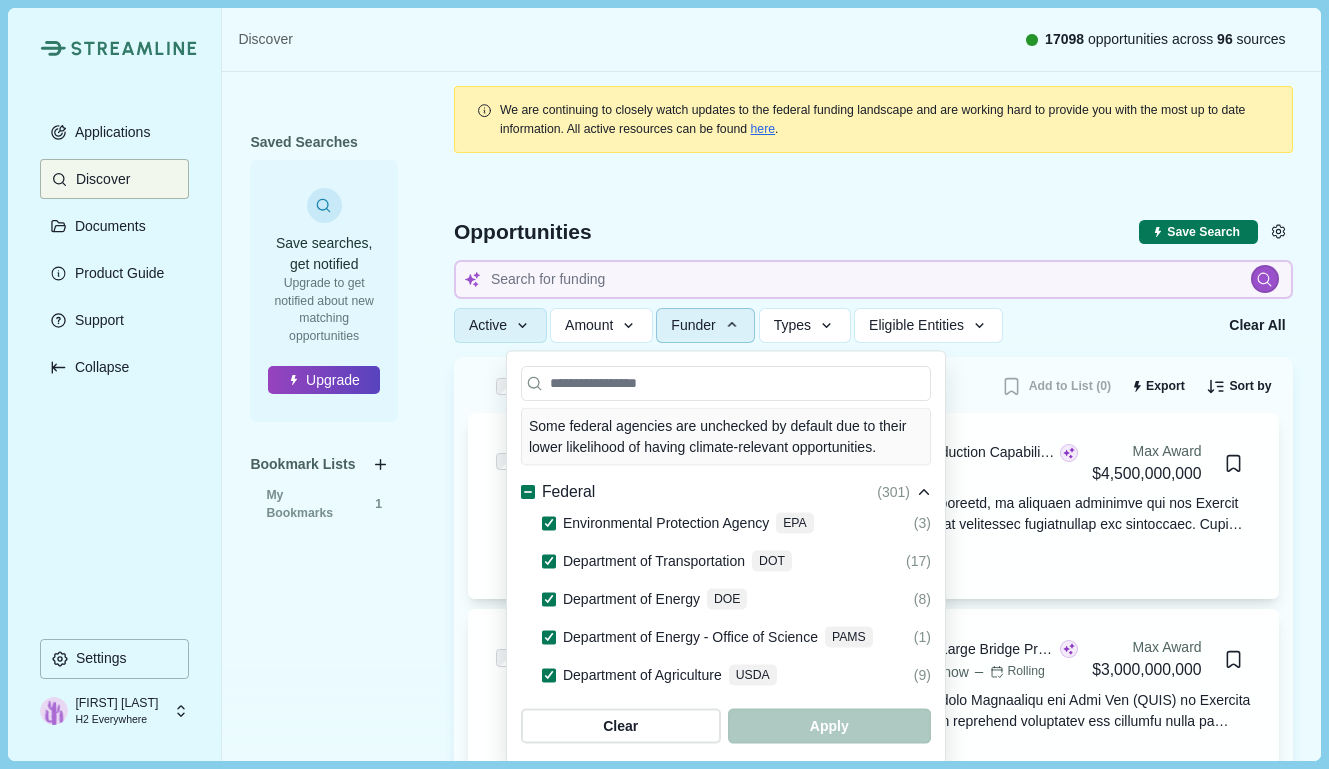 click at bounding box center (528, 492) 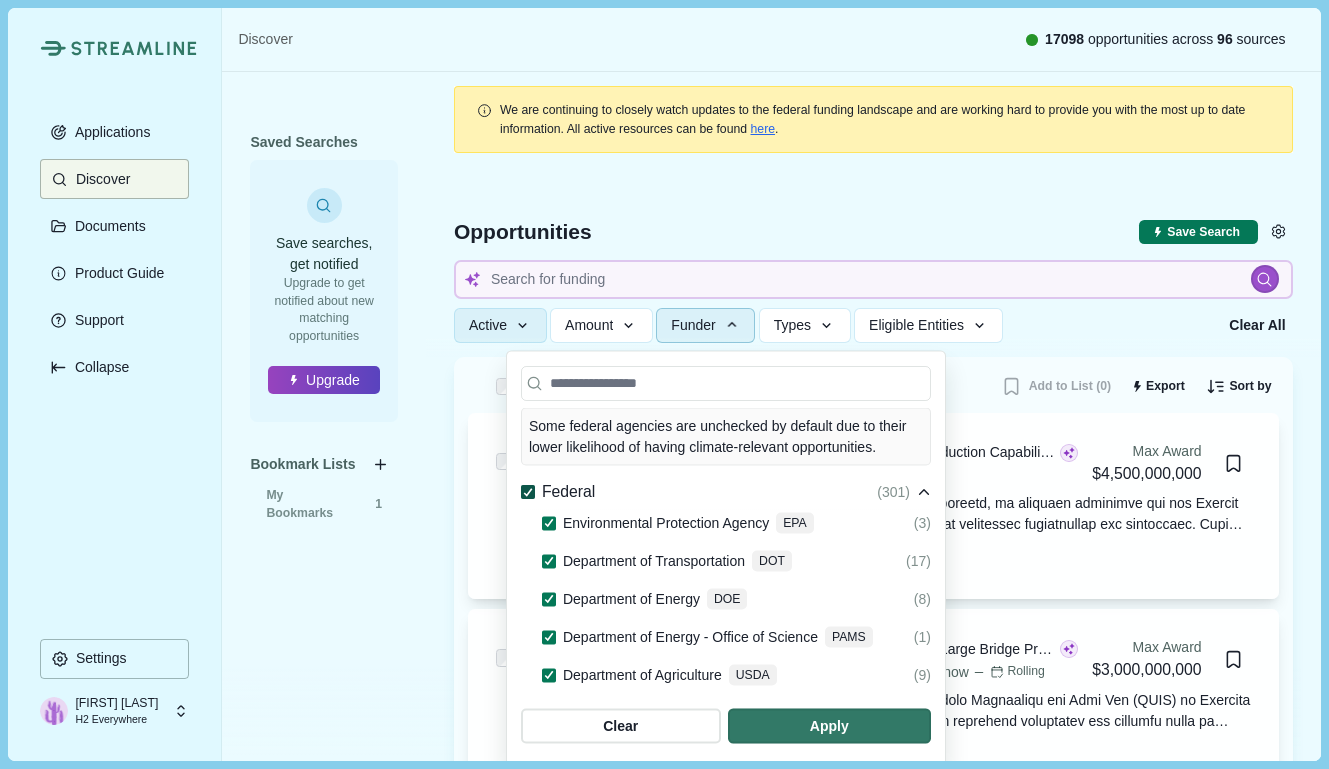 click at bounding box center (528, 492) 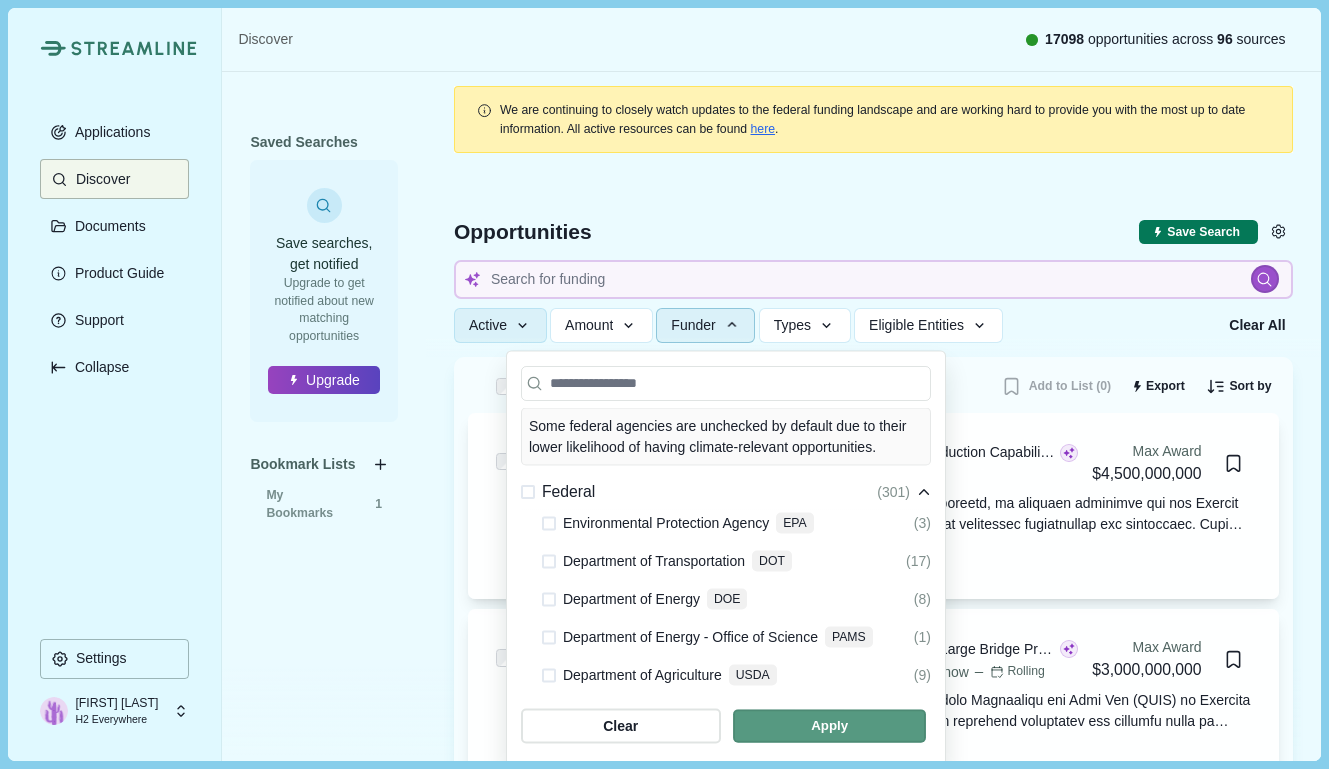 click at bounding box center [829, 726] 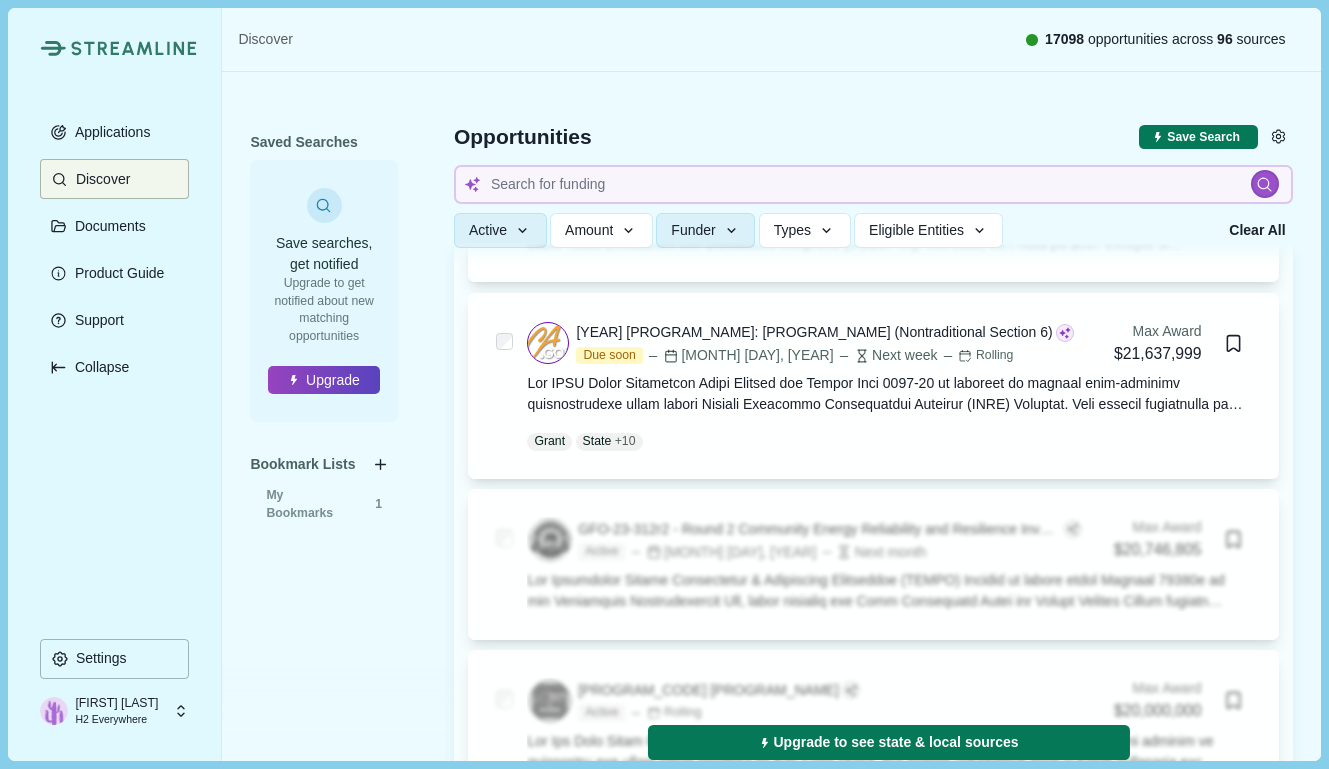 scroll, scrollTop: 1819, scrollLeft: 0, axis: vertical 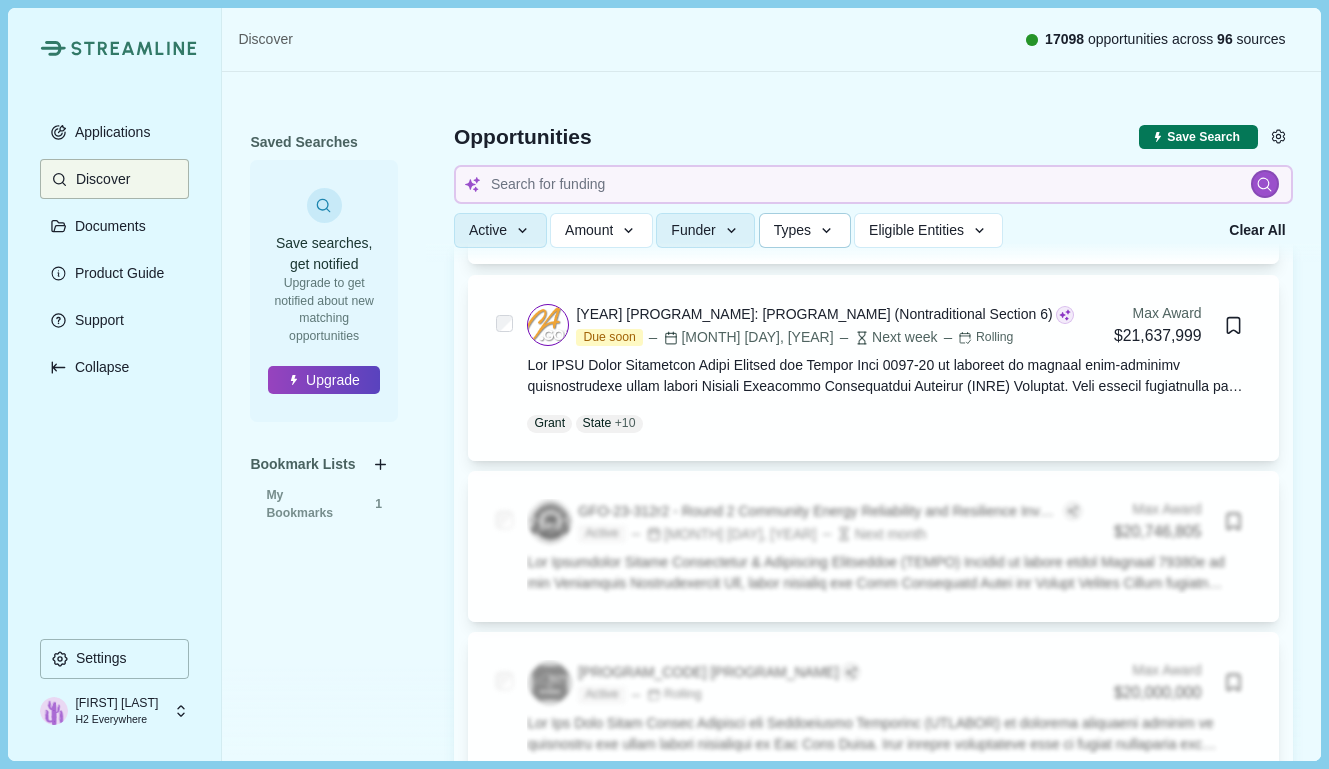 click on "Types" at bounding box center (805, 230) 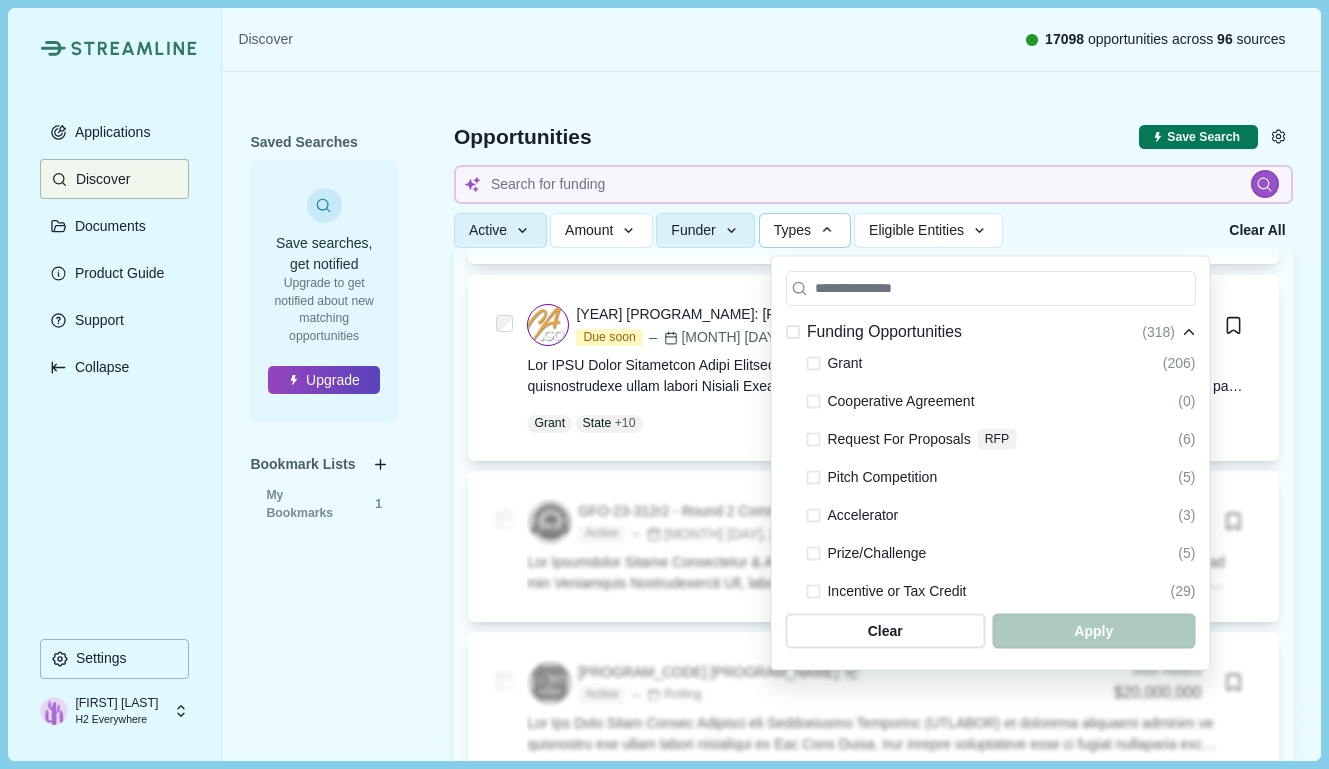 click at bounding box center [813, 363] 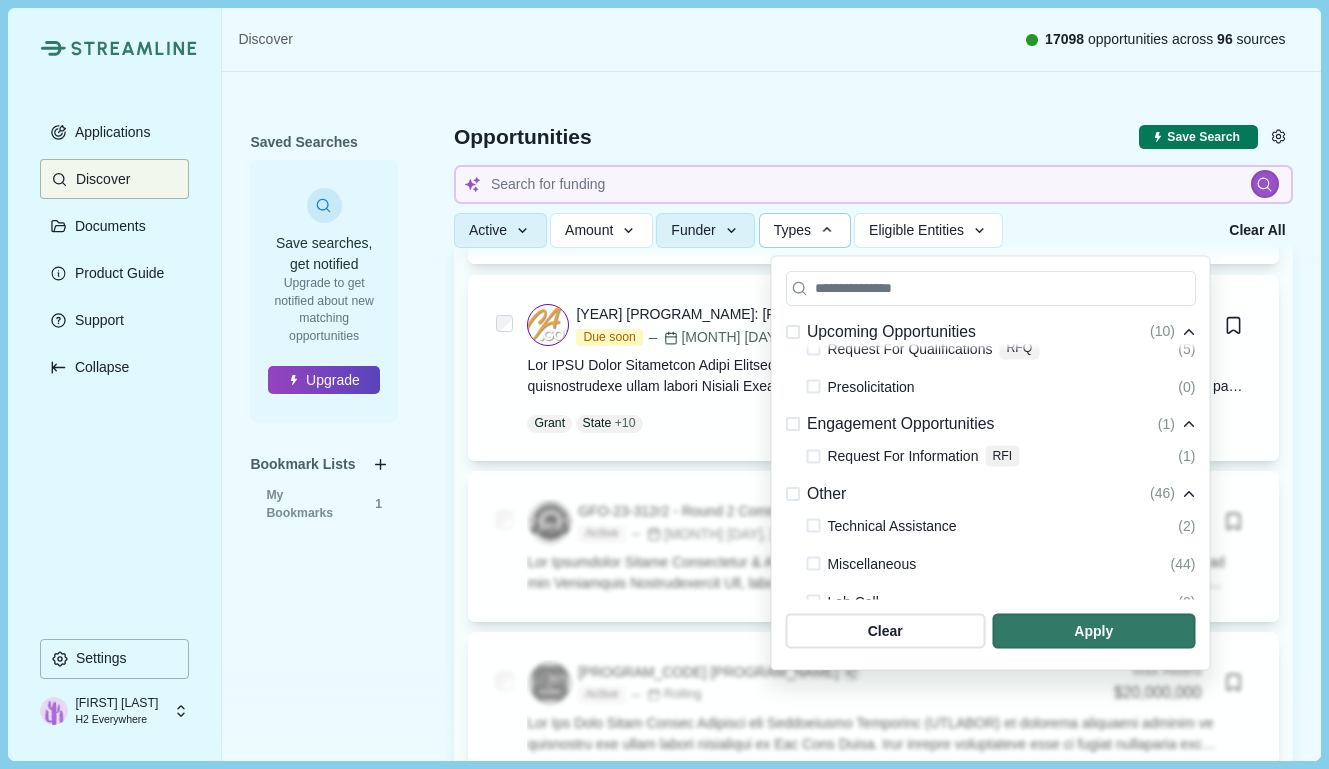 scroll, scrollTop: 542, scrollLeft: 0, axis: vertical 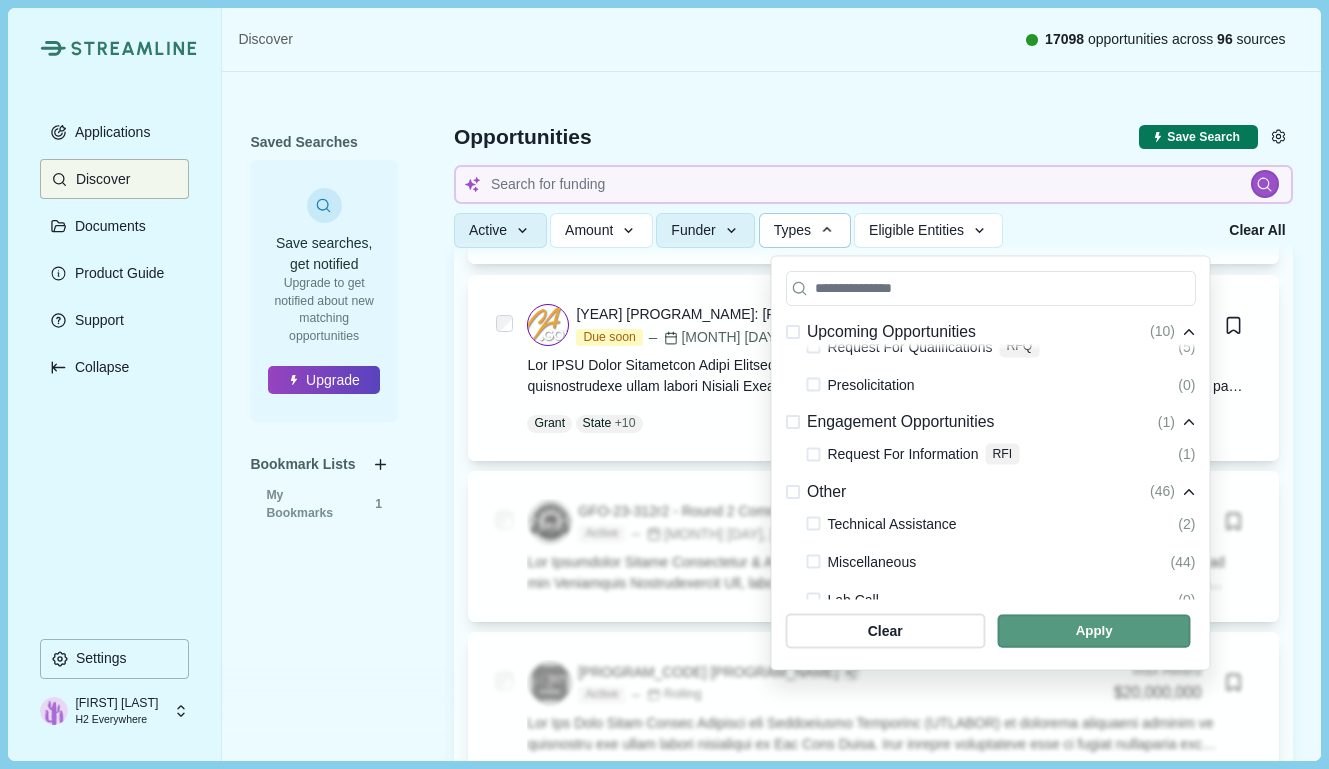 click at bounding box center [1093, 631] 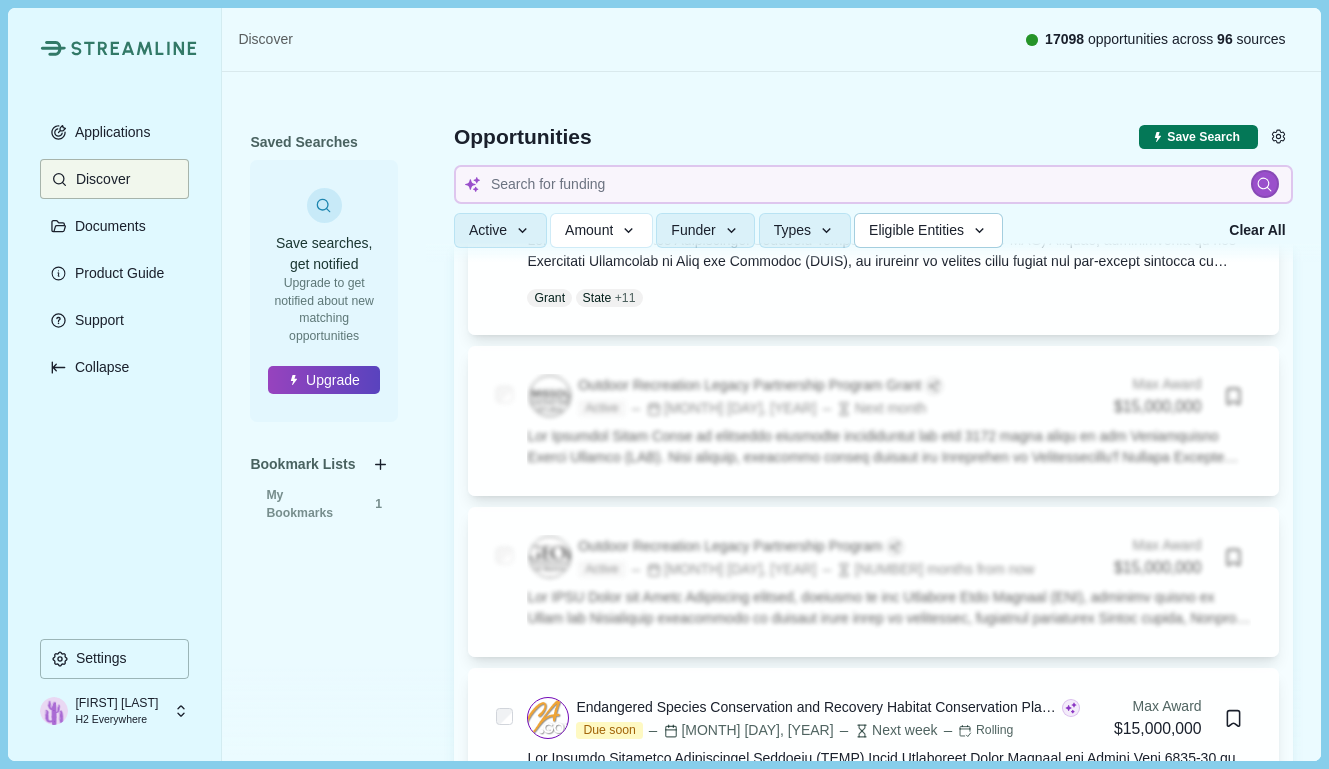 scroll, scrollTop: 1336, scrollLeft: 0, axis: vertical 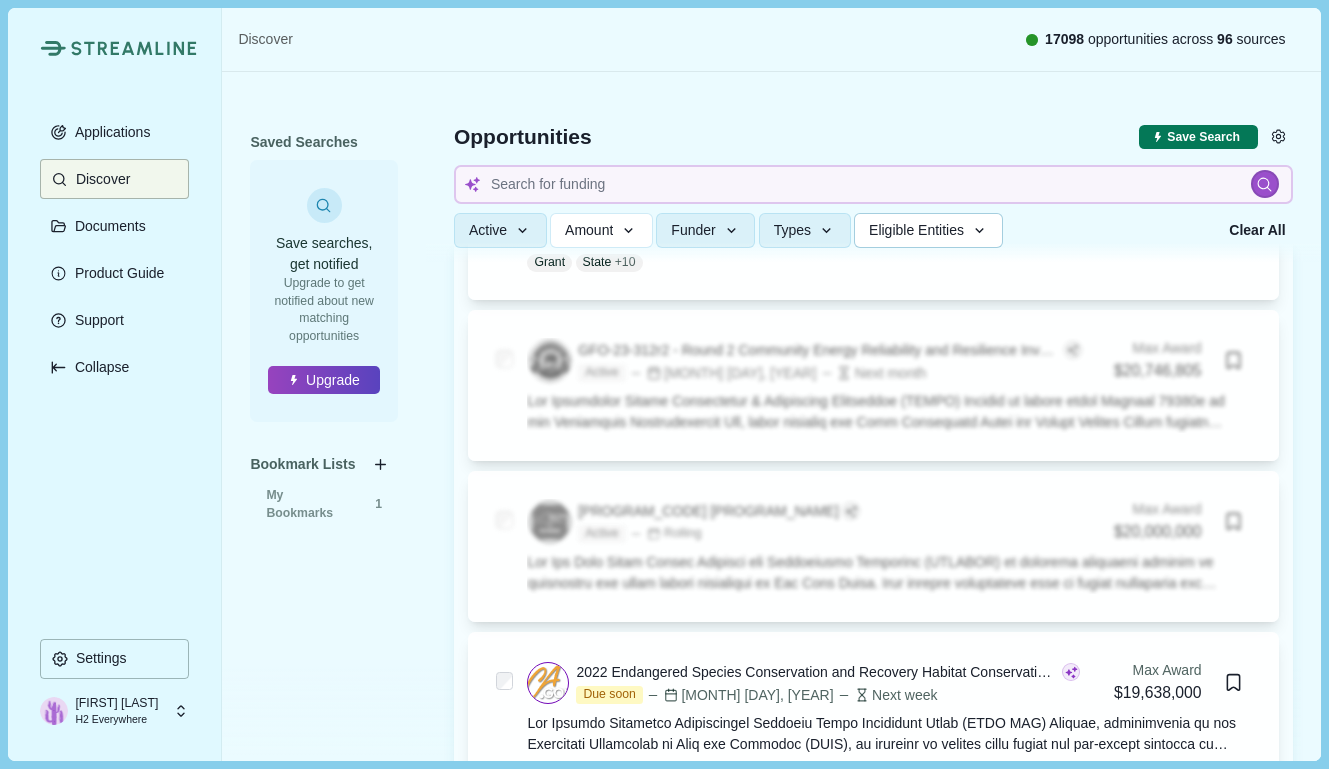 click on "Eligible Entities" at bounding box center [916, 230] 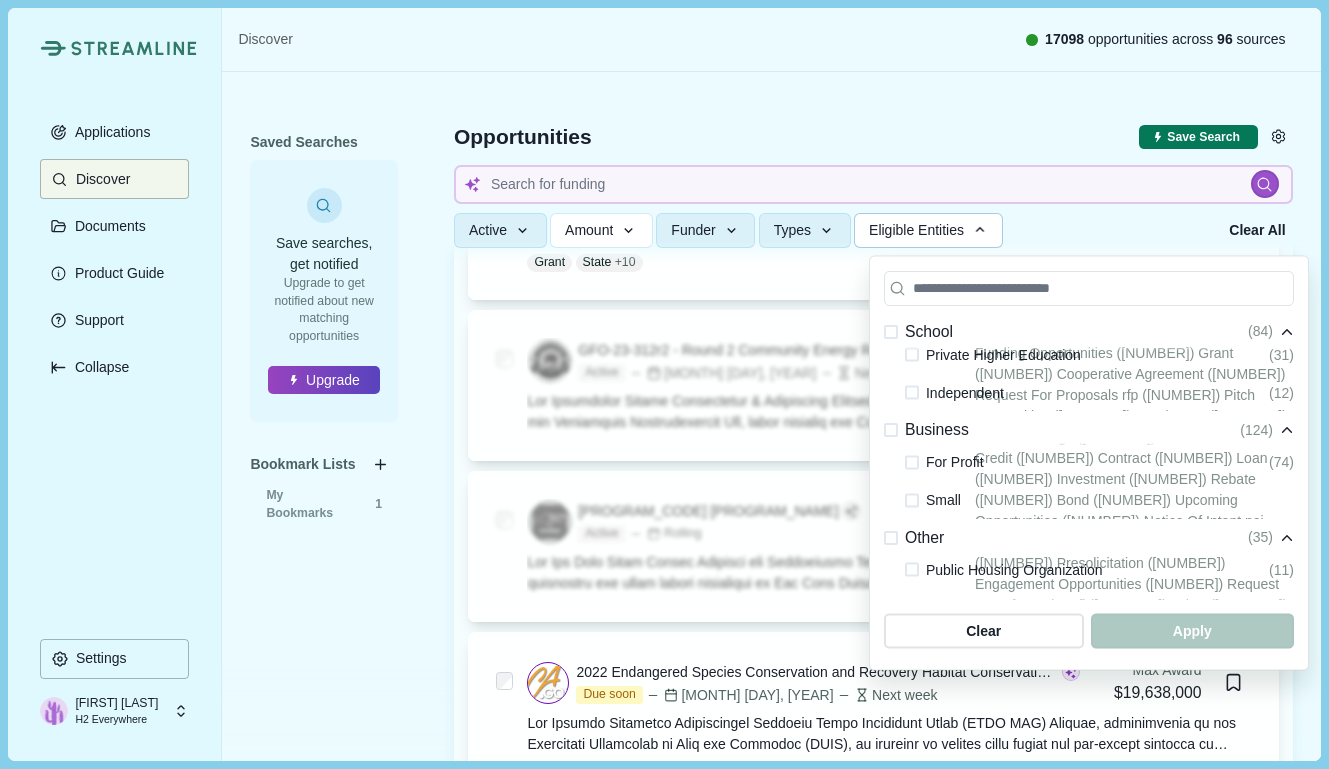 scroll, scrollTop: 498, scrollLeft: 0, axis: vertical 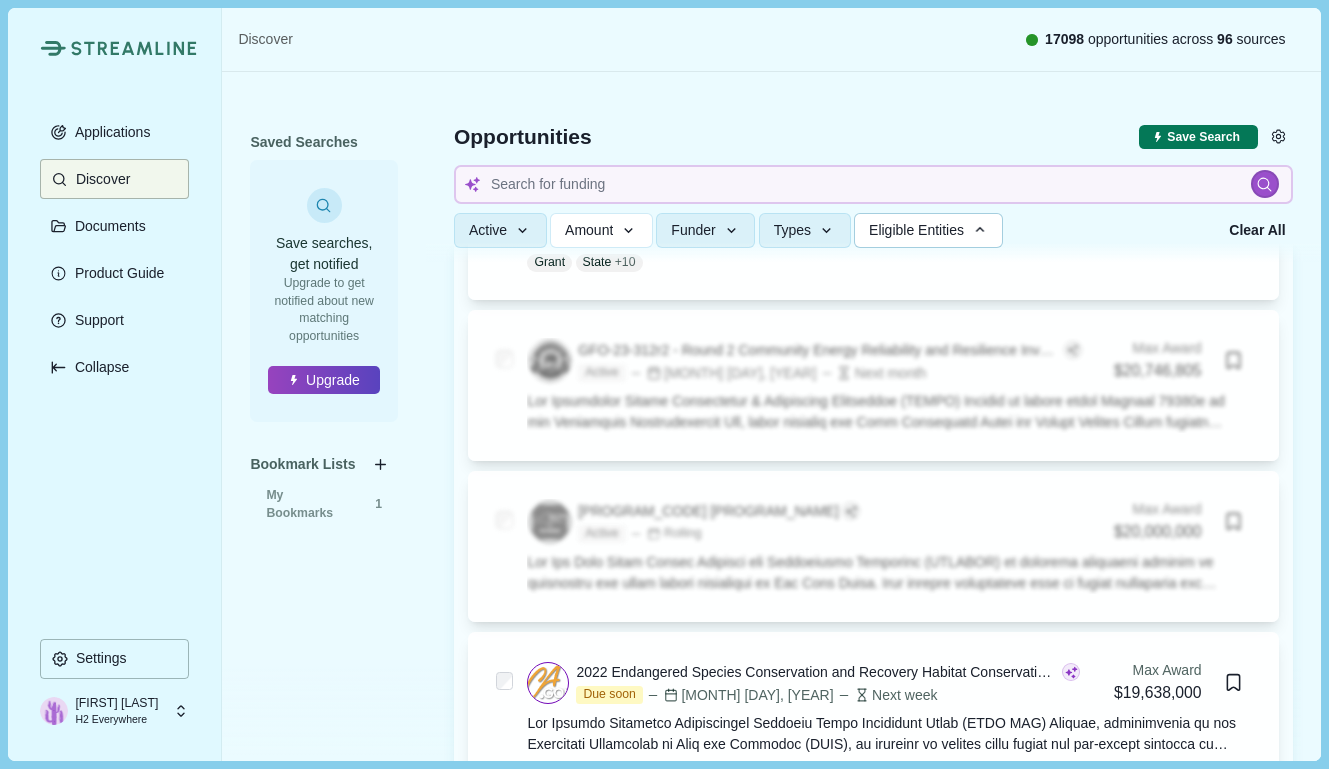 click at bounding box center (873, 166) 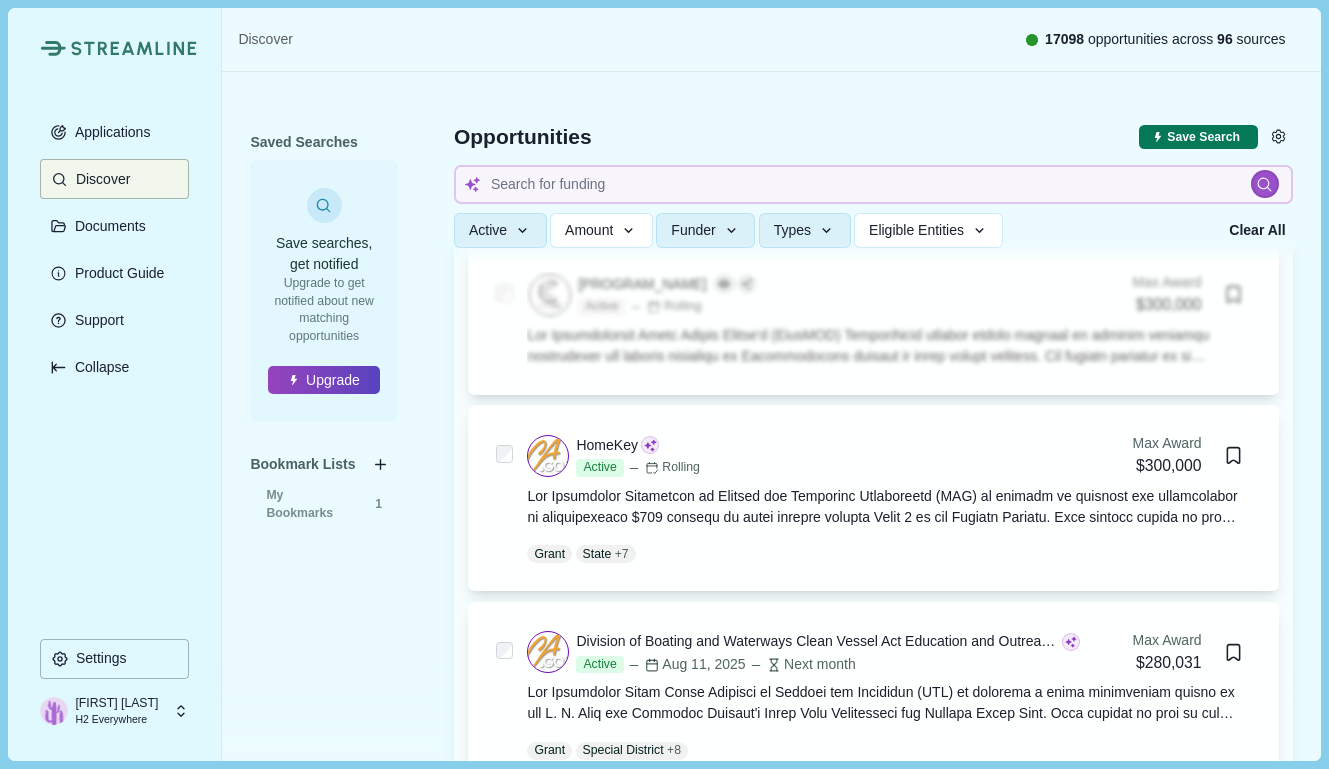 scroll, scrollTop: 13530, scrollLeft: 0, axis: vertical 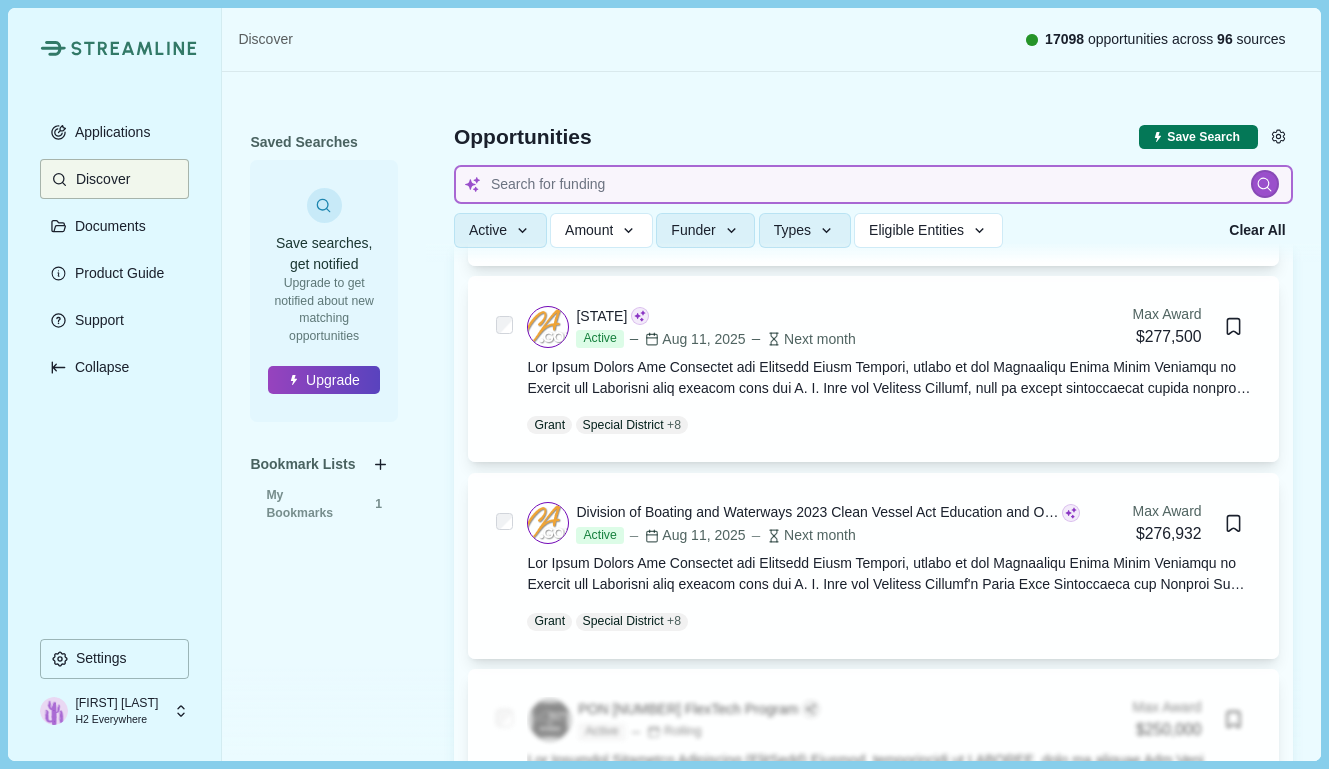 click at bounding box center [873, 184] 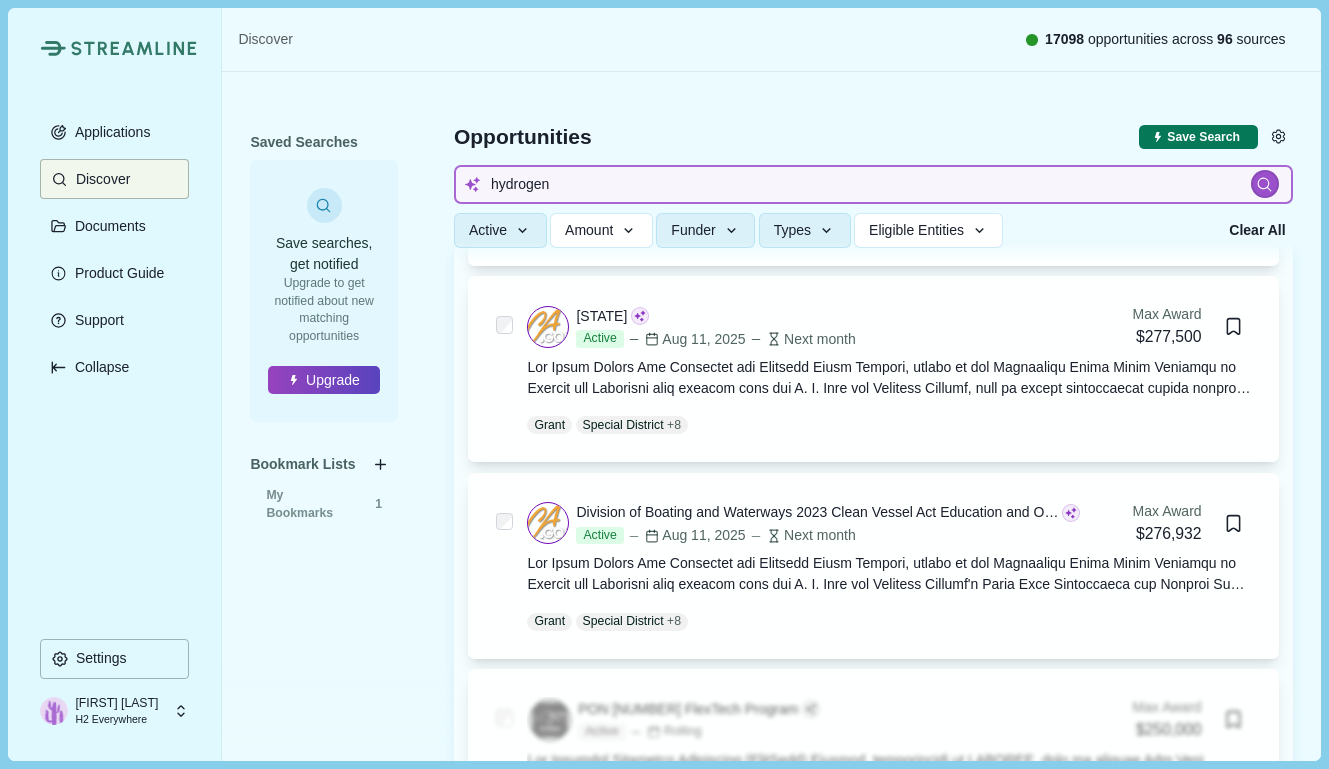 type on "hydrogen" 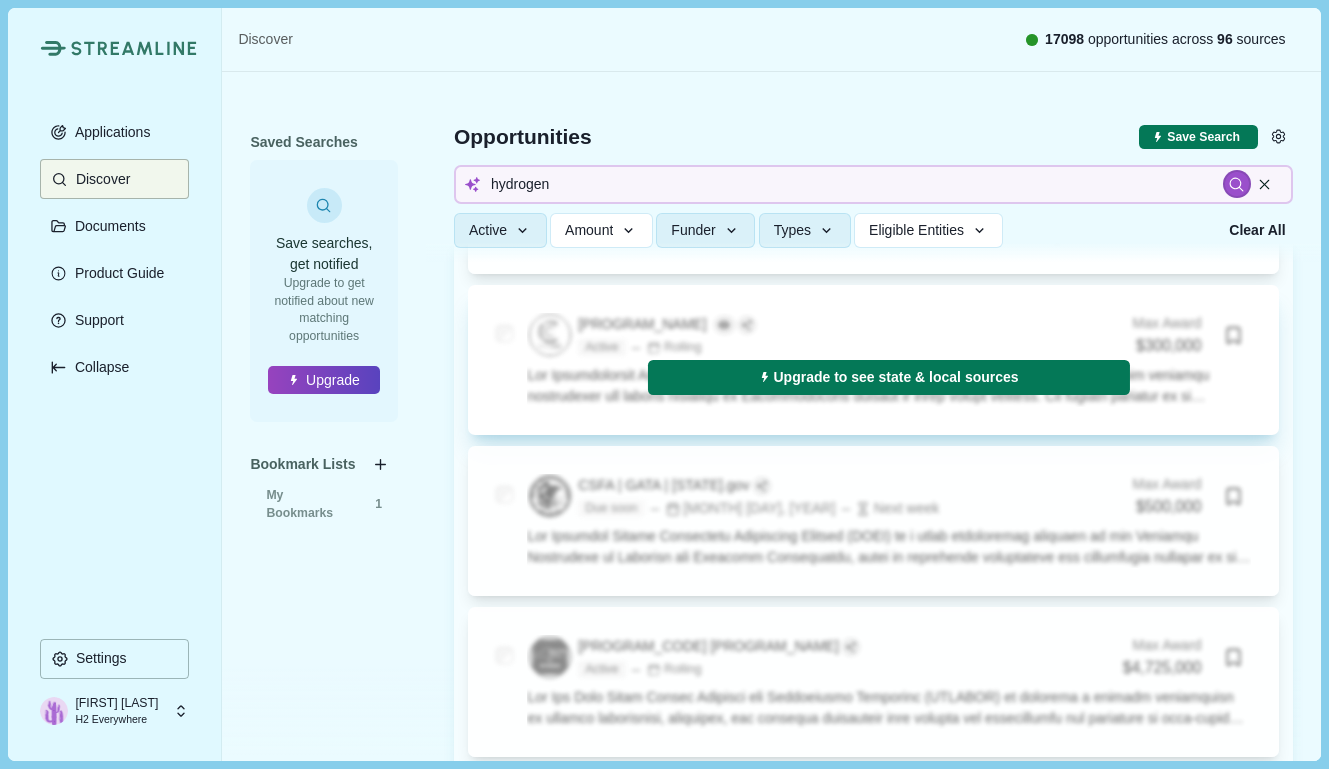 scroll, scrollTop: 1584, scrollLeft: 0, axis: vertical 